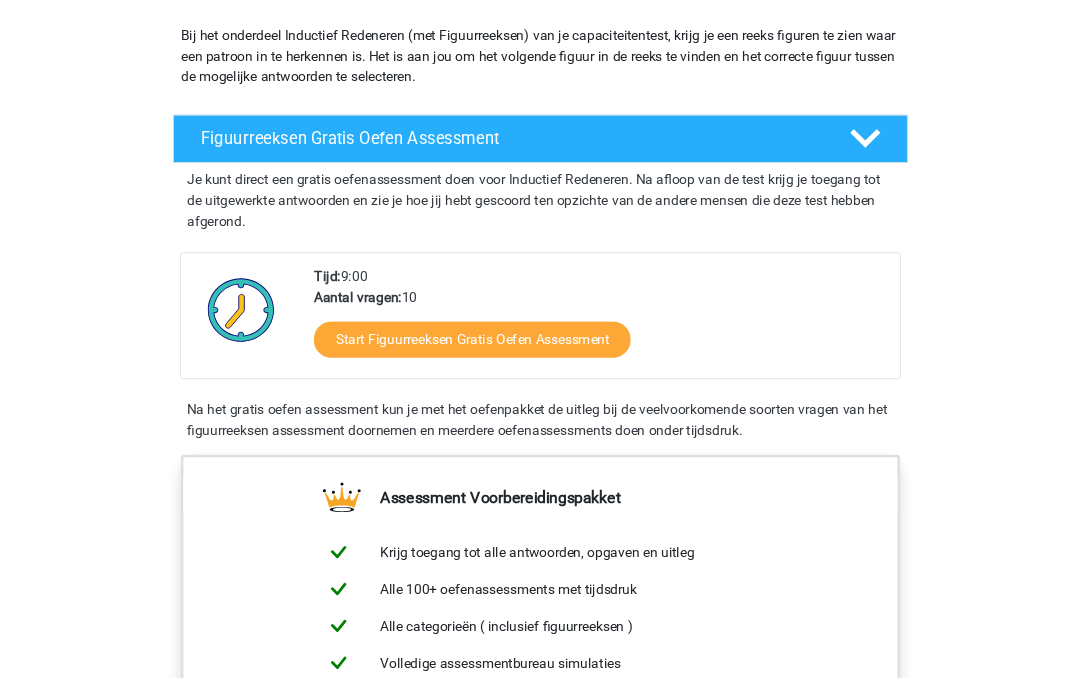 scroll, scrollTop: 214, scrollLeft: 0, axis: vertical 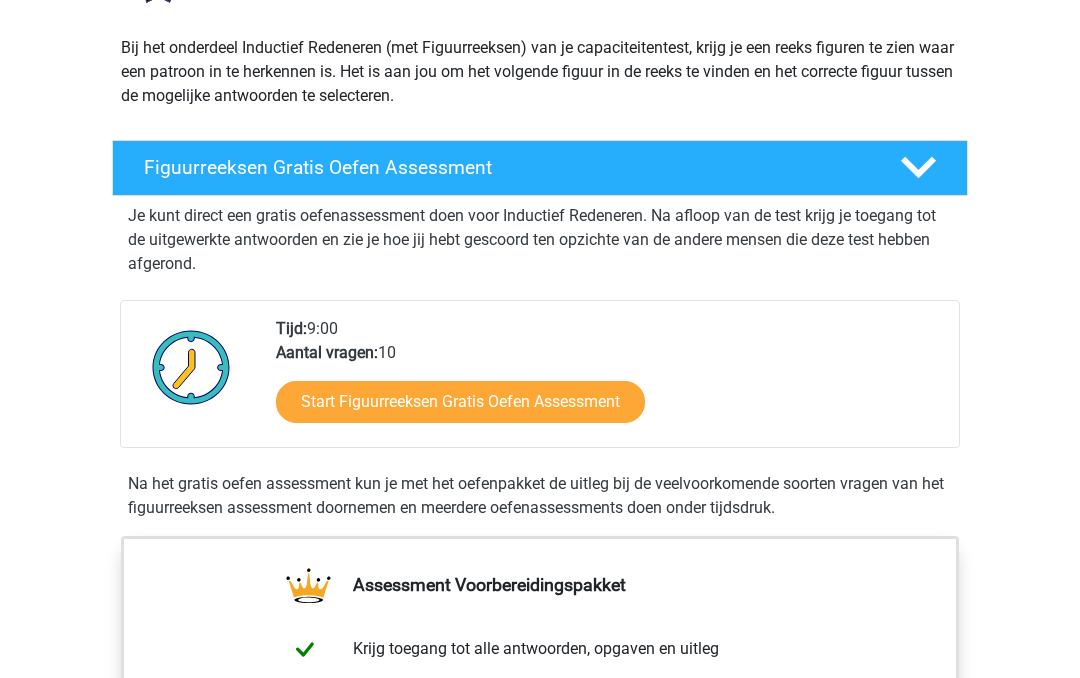 click on "Start Figuurreeksen
Gratis Oefen Assessment" at bounding box center [460, 402] 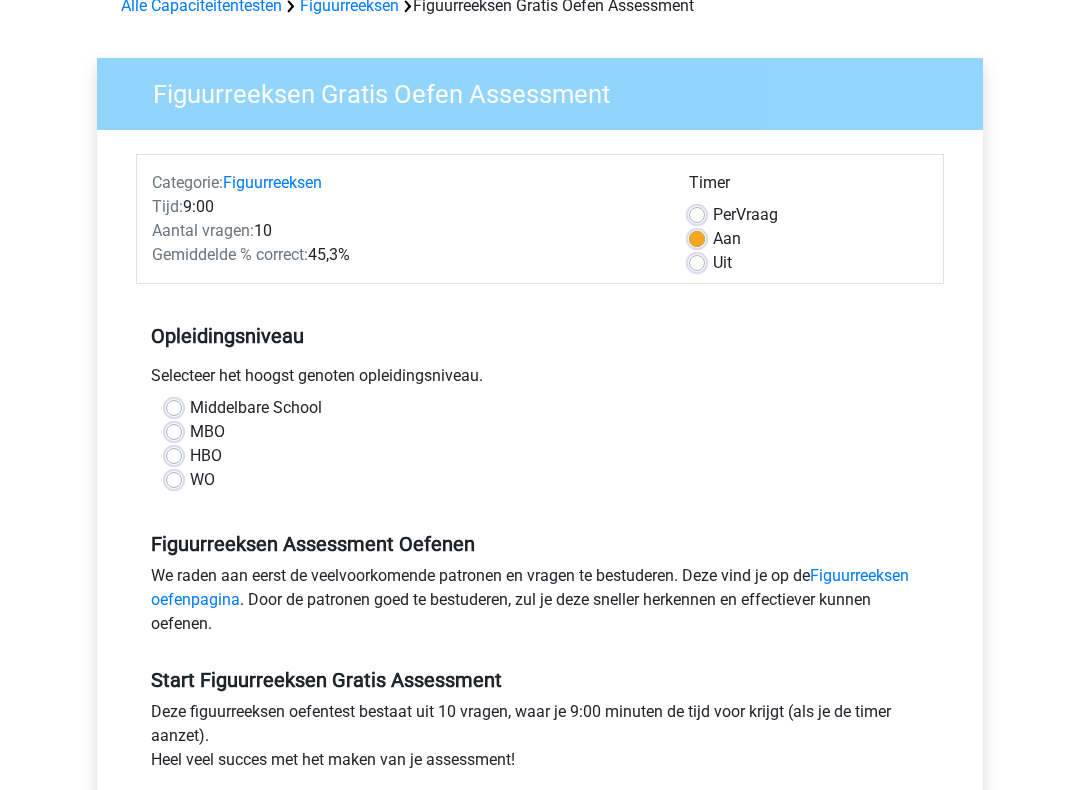 scroll, scrollTop: 106, scrollLeft: 0, axis: vertical 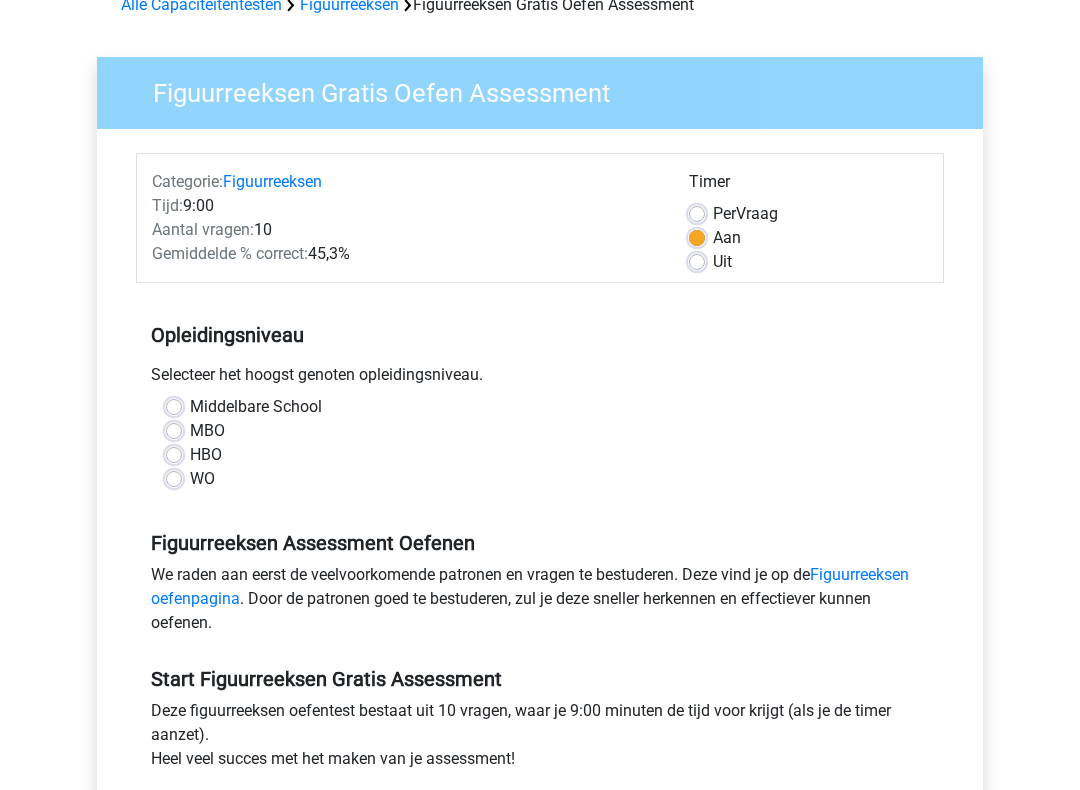 click on "HBO" at bounding box center (206, 456) 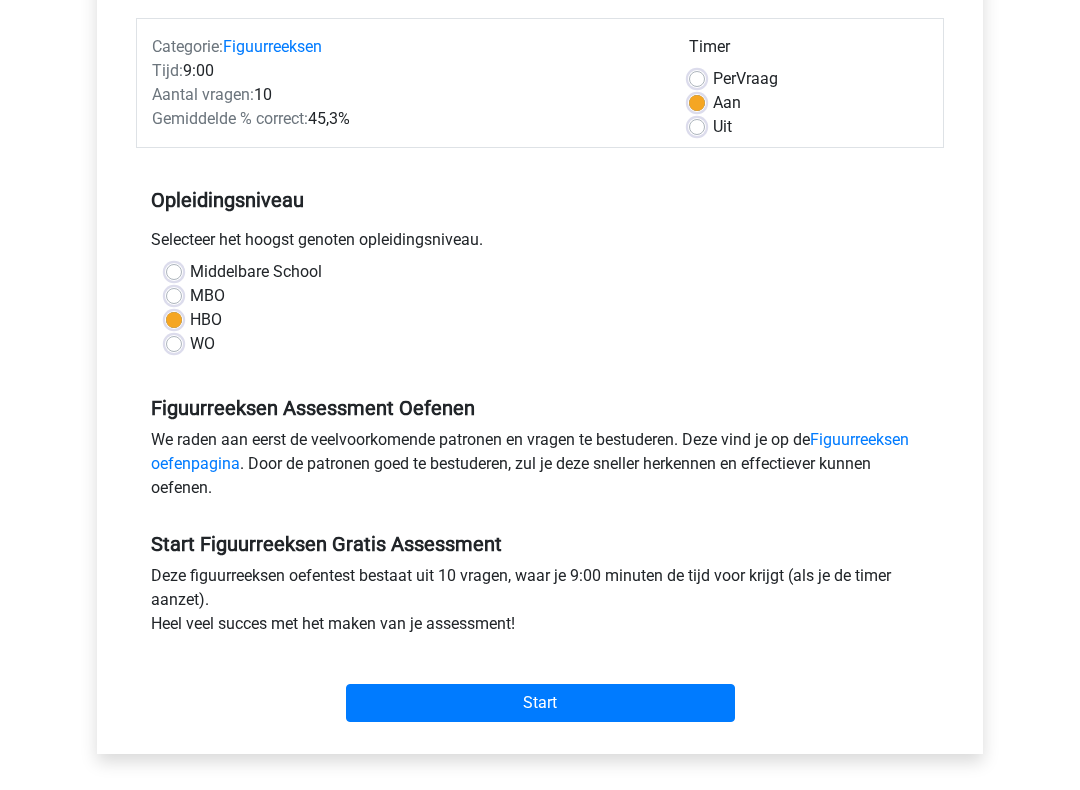 scroll, scrollTop: 241, scrollLeft: 0, axis: vertical 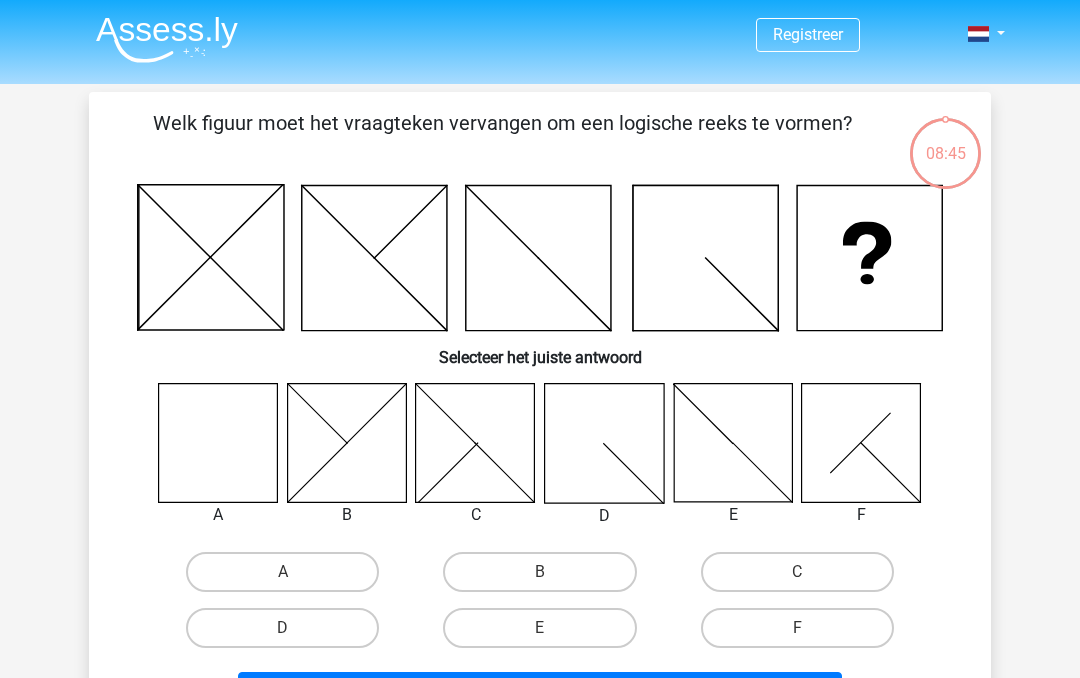 click on "A" at bounding box center (282, 572) 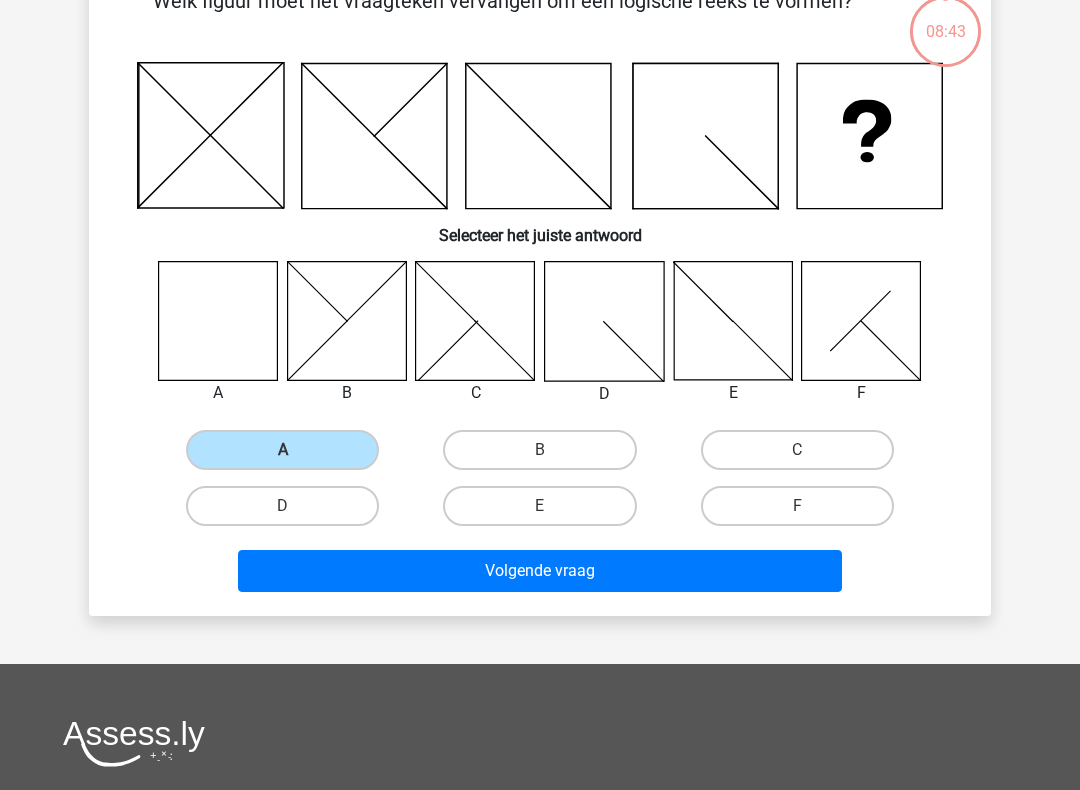 click on "Volgende vraag" at bounding box center [540, 571] 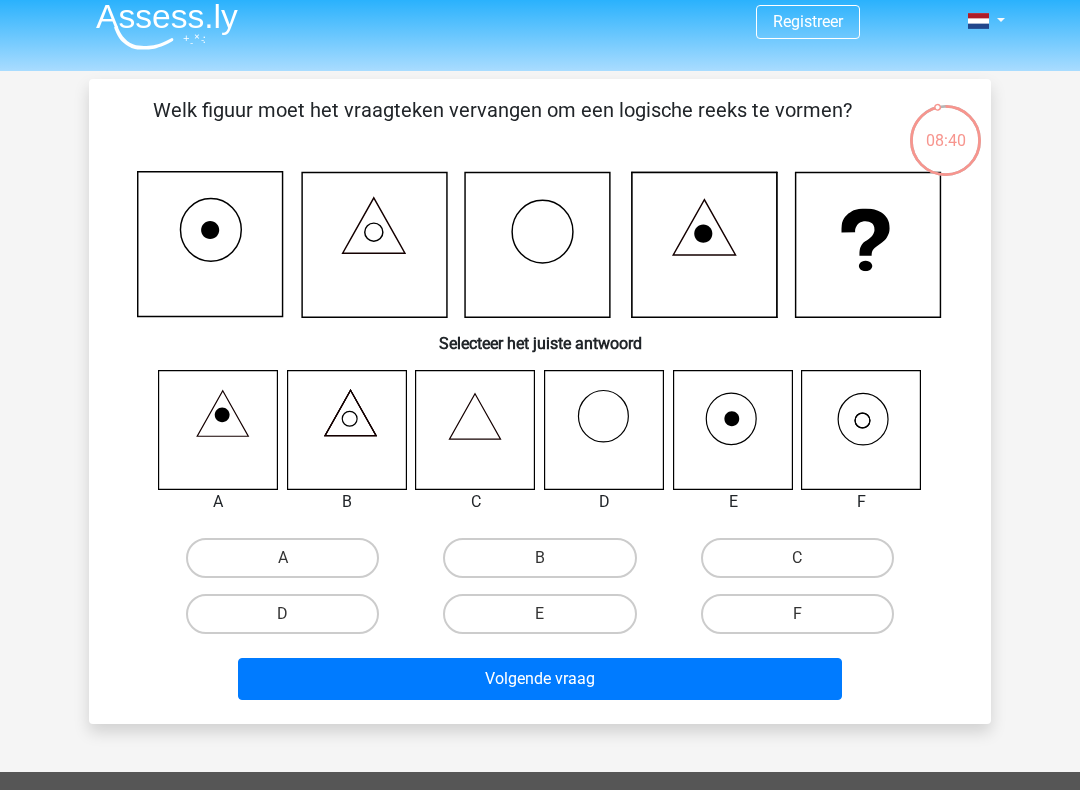 scroll, scrollTop: 13, scrollLeft: 0, axis: vertical 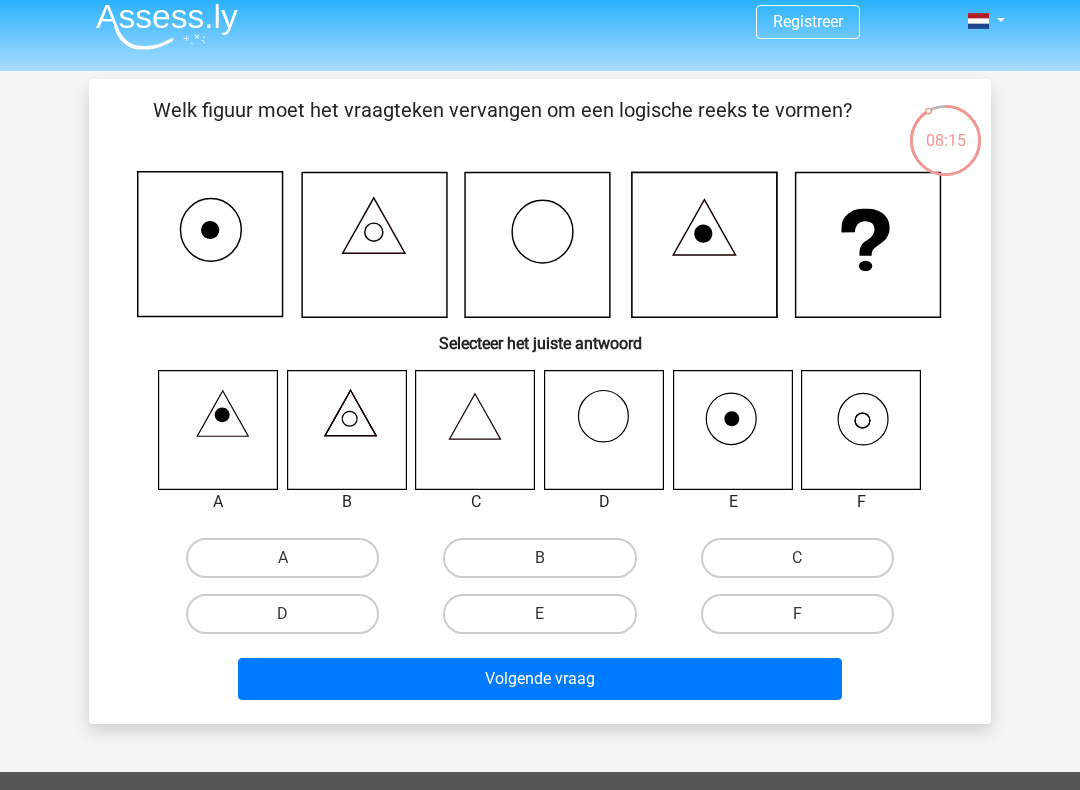click 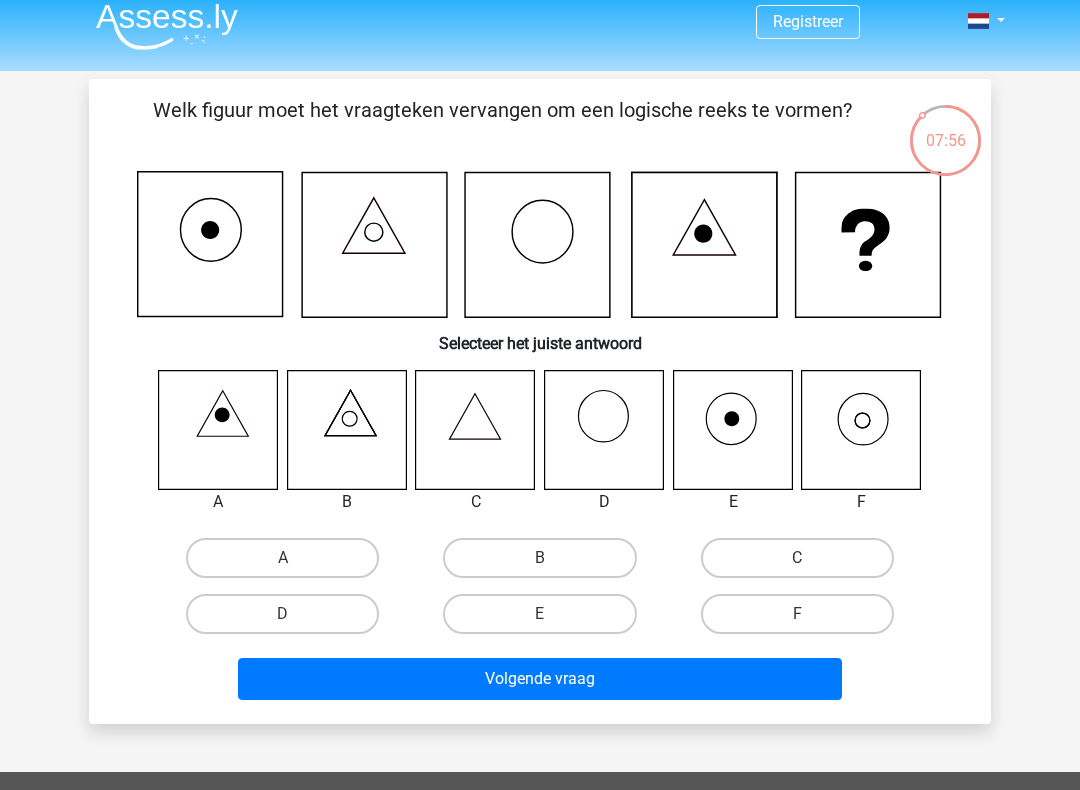 click on "F" at bounding box center (797, 614) 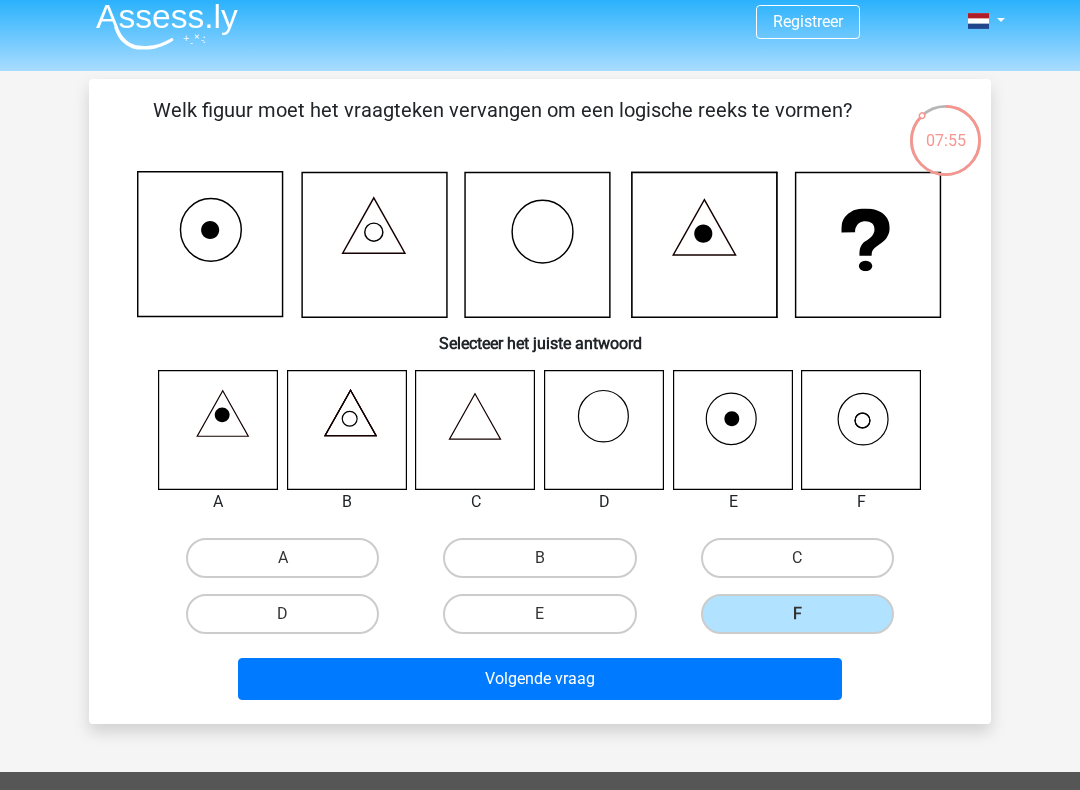 click on "Volgende vraag" at bounding box center (540, 679) 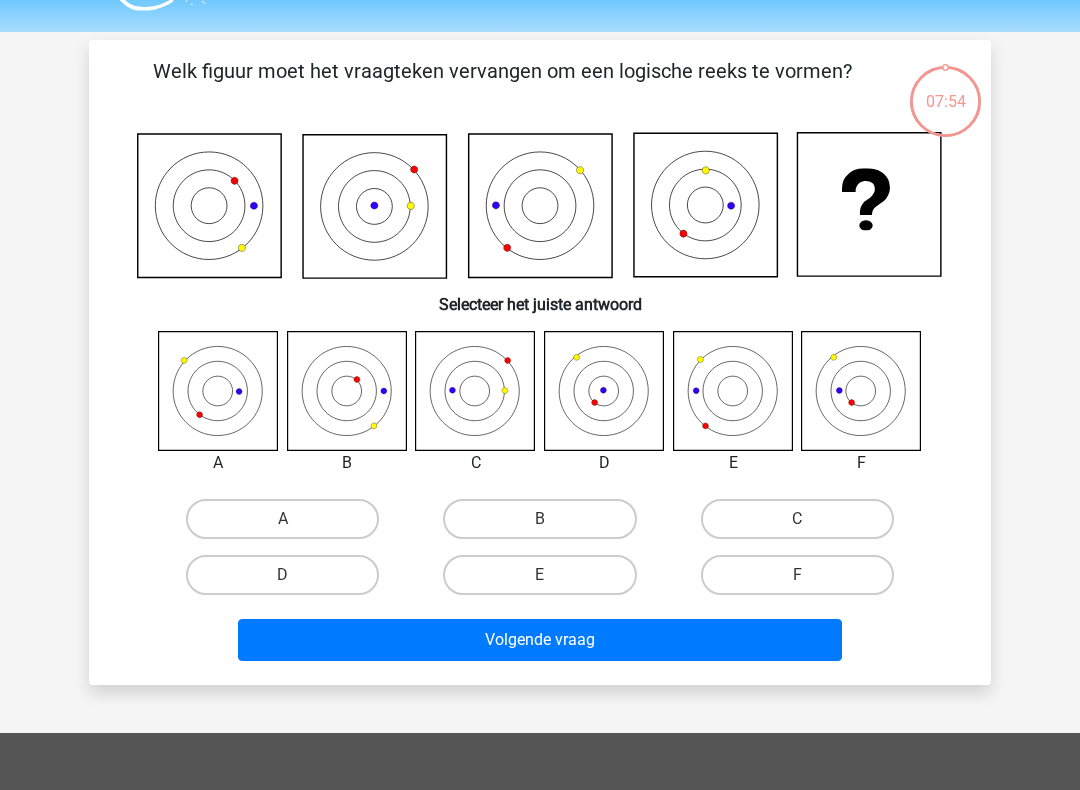 scroll, scrollTop: 92, scrollLeft: 0, axis: vertical 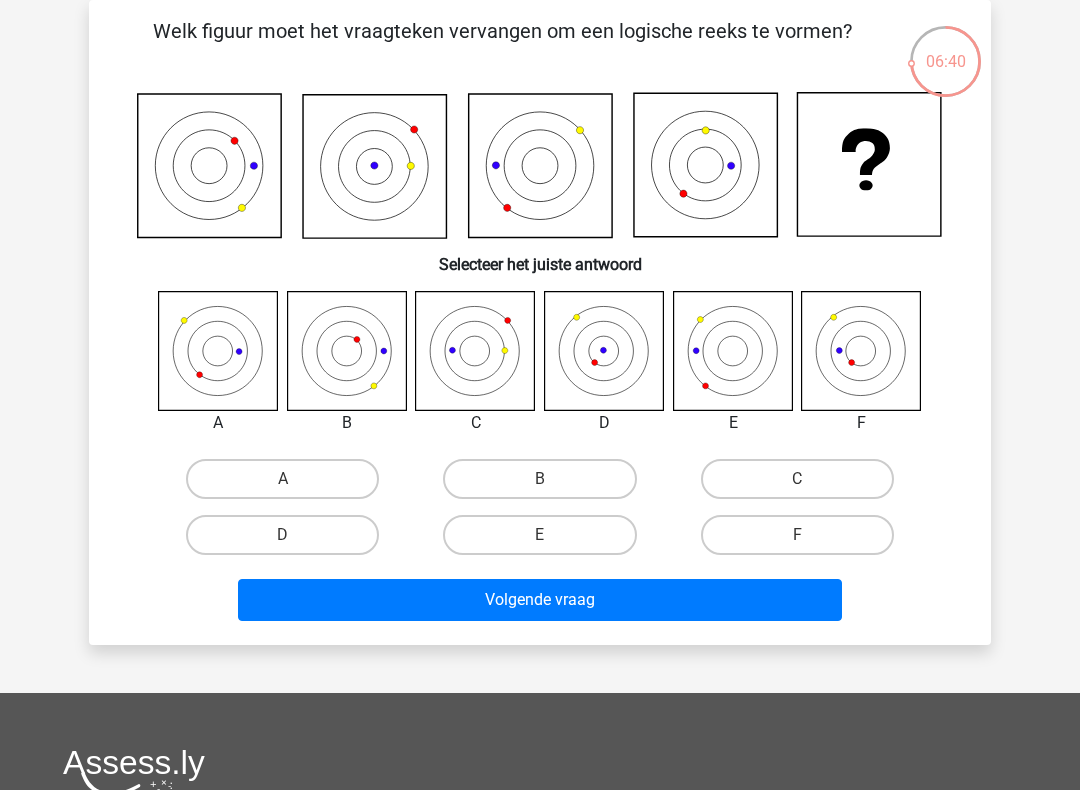 click on "E" at bounding box center (539, 535) 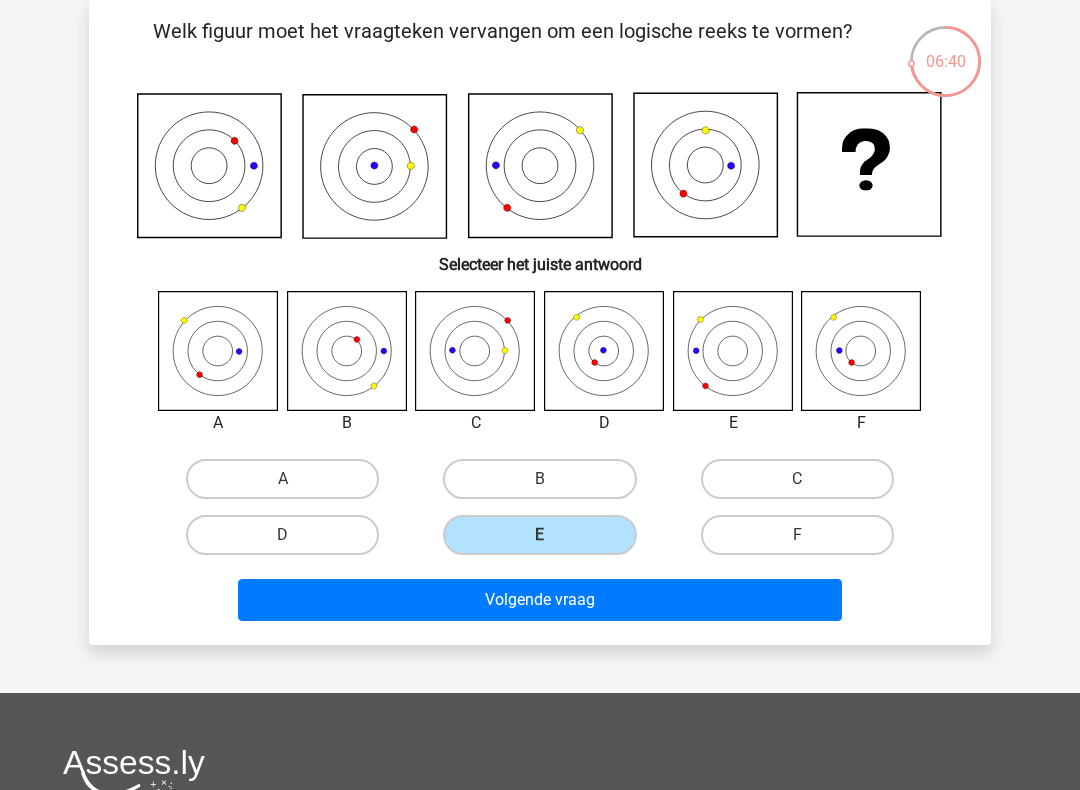 click on "Volgende vraag" at bounding box center (540, 600) 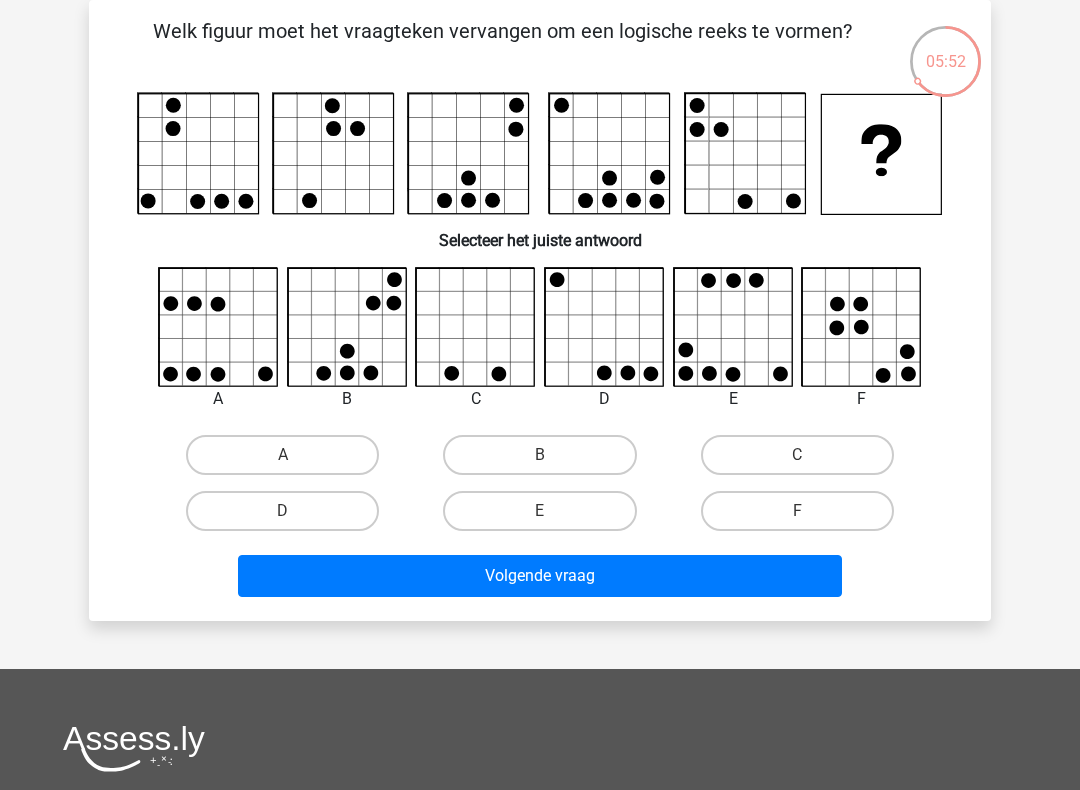 click on "F" at bounding box center (803, 517) 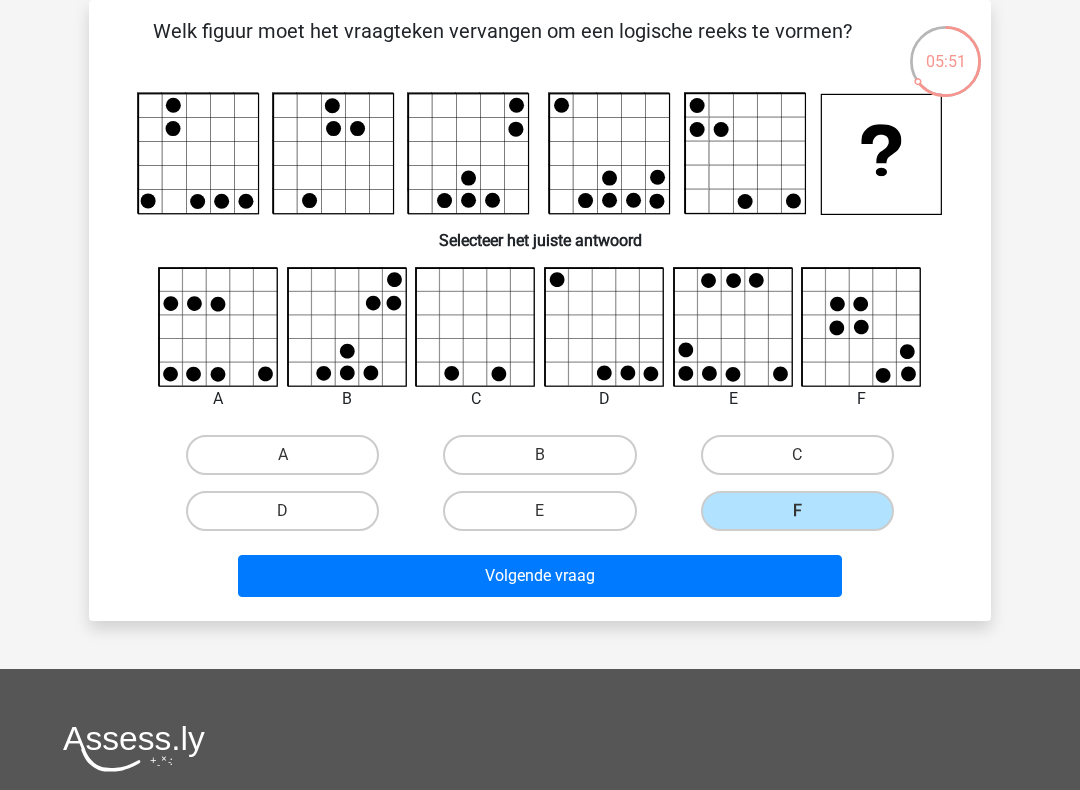 click on "Volgende vraag" at bounding box center [540, 576] 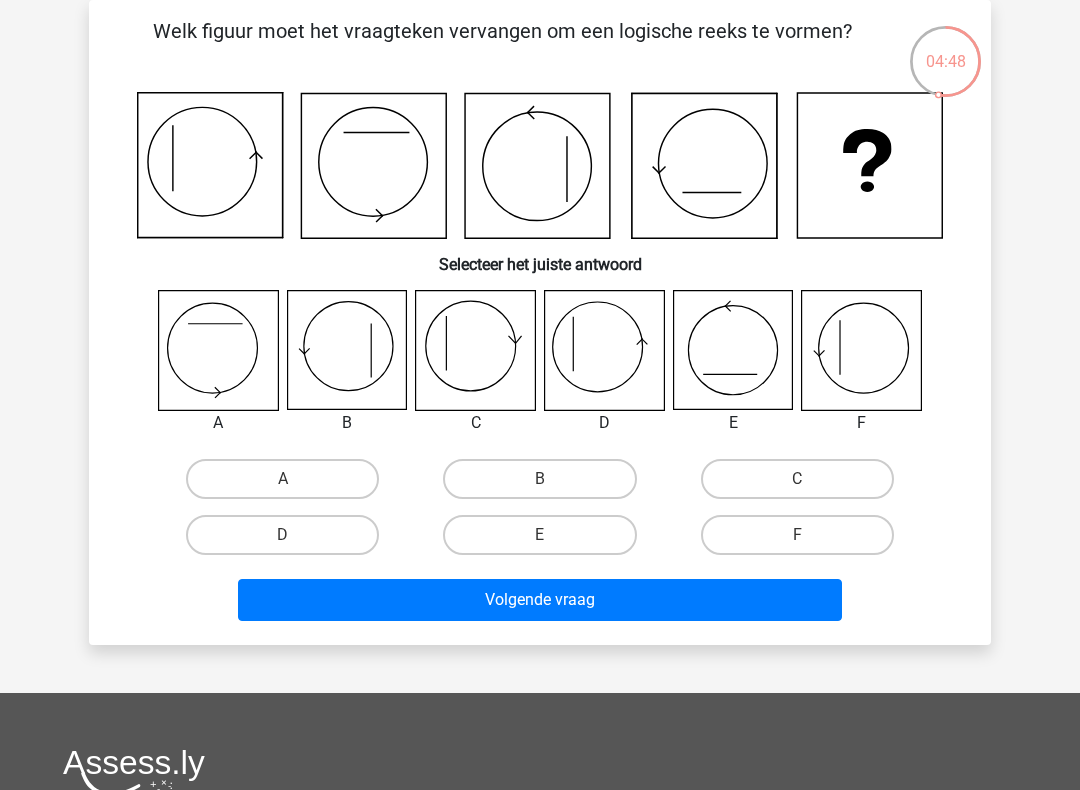 click on "D" at bounding box center [282, 535] 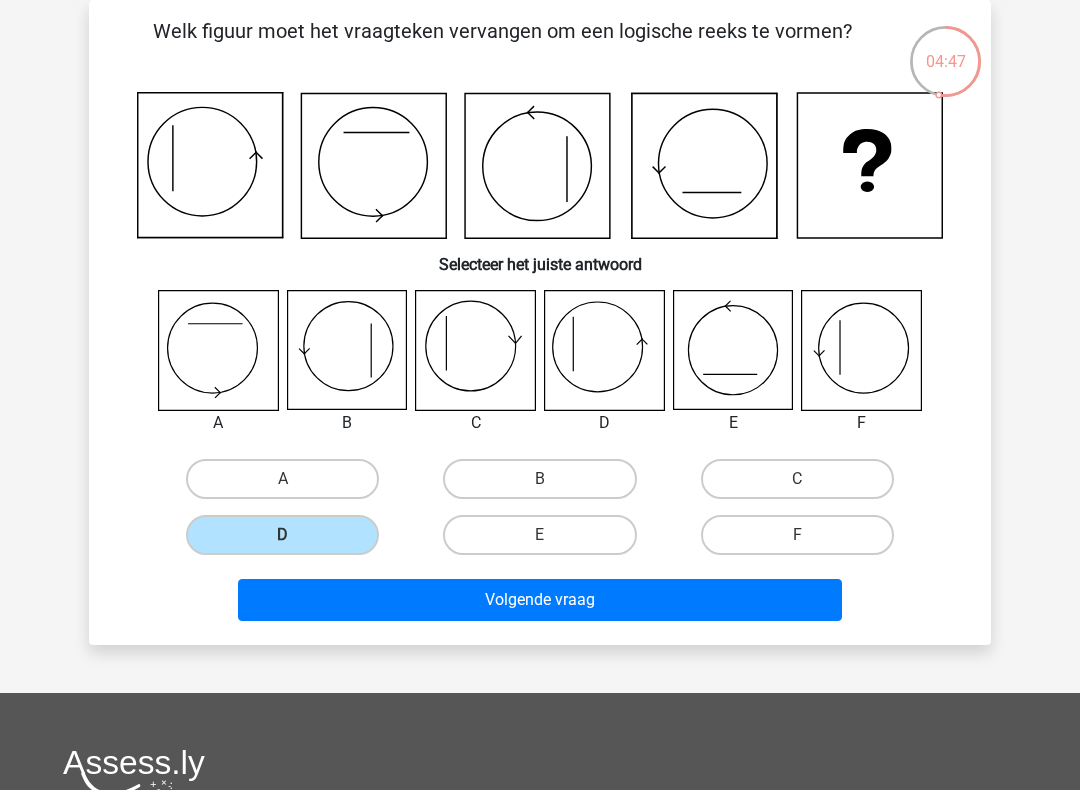 click on "Volgende vraag" at bounding box center [540, 600] 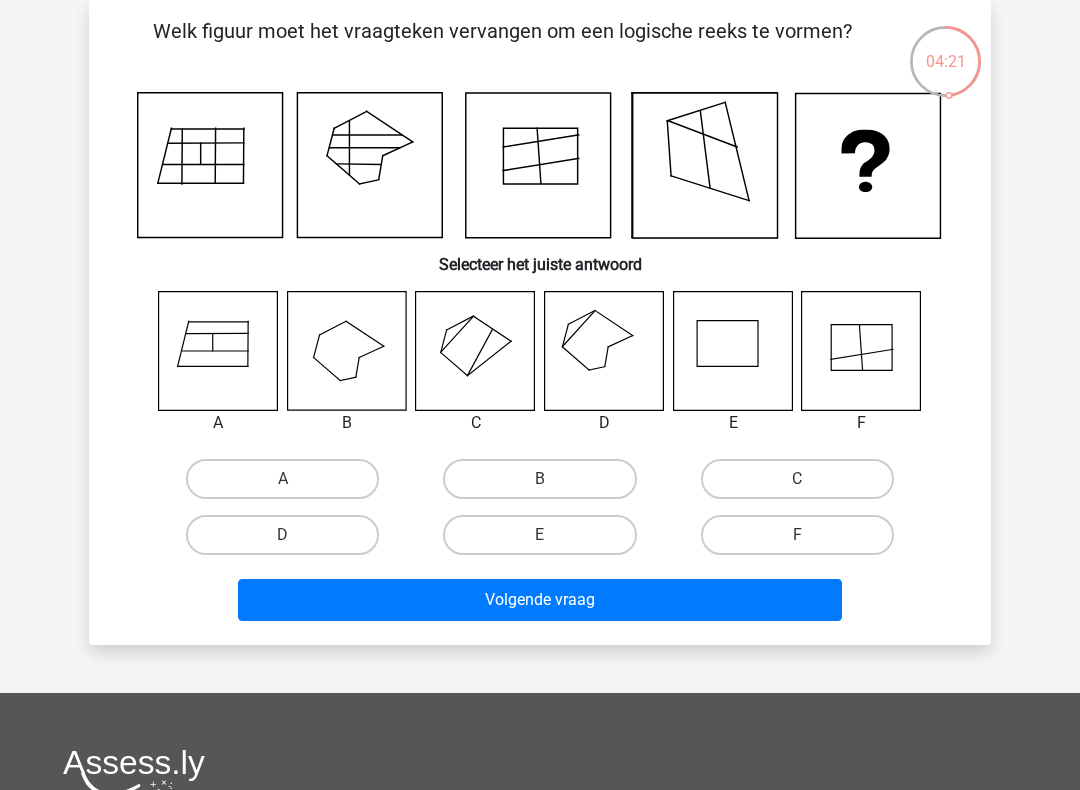 click on "F" at bounding box center (797, 535) 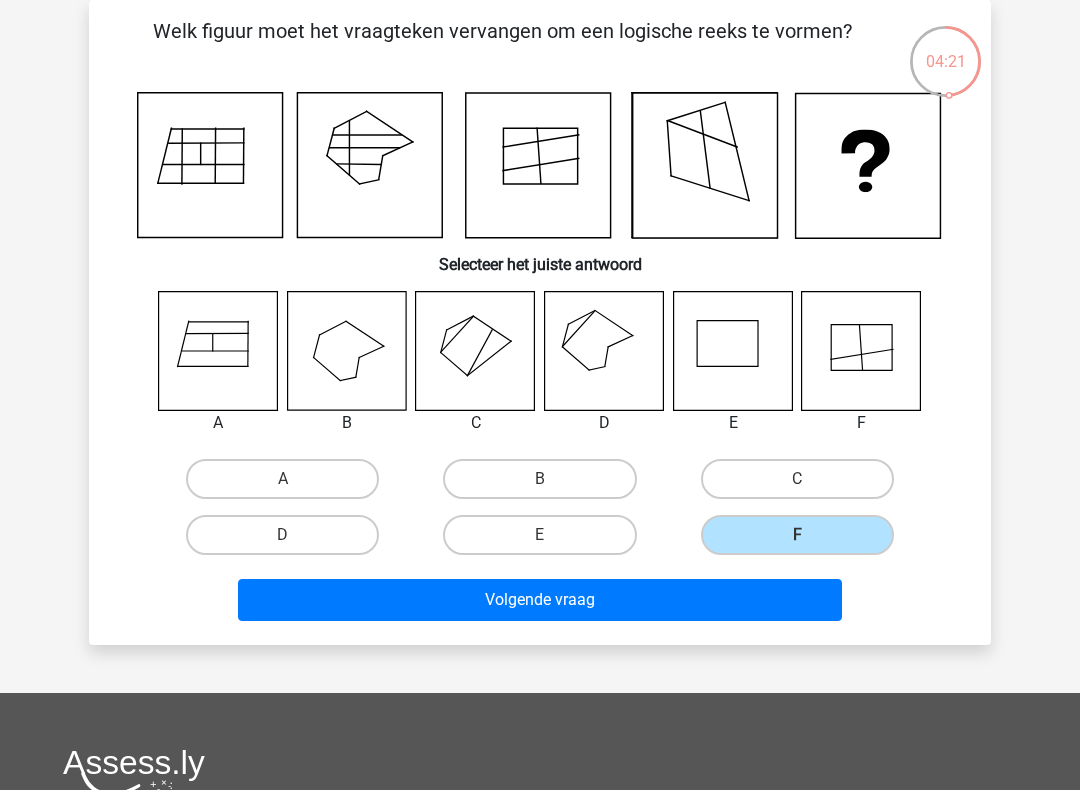 click on "Volgende vraag" at bounding box center [540, 600] 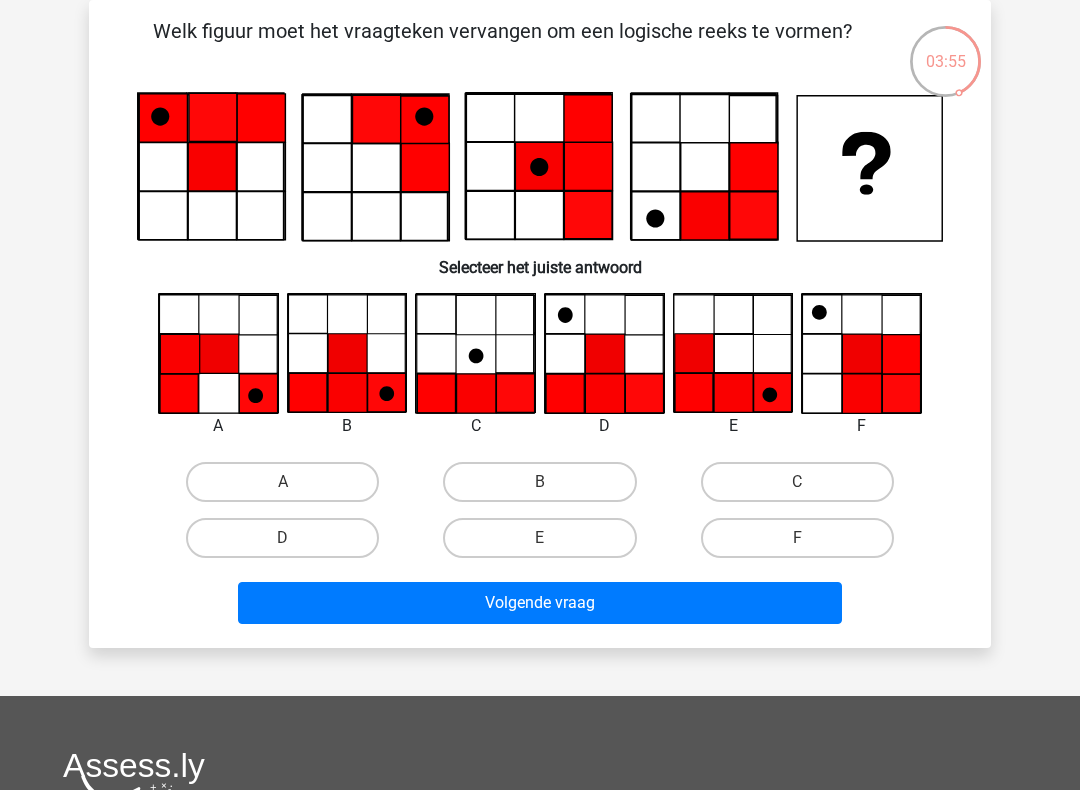 click on "B" at bounding box center (539, 482) 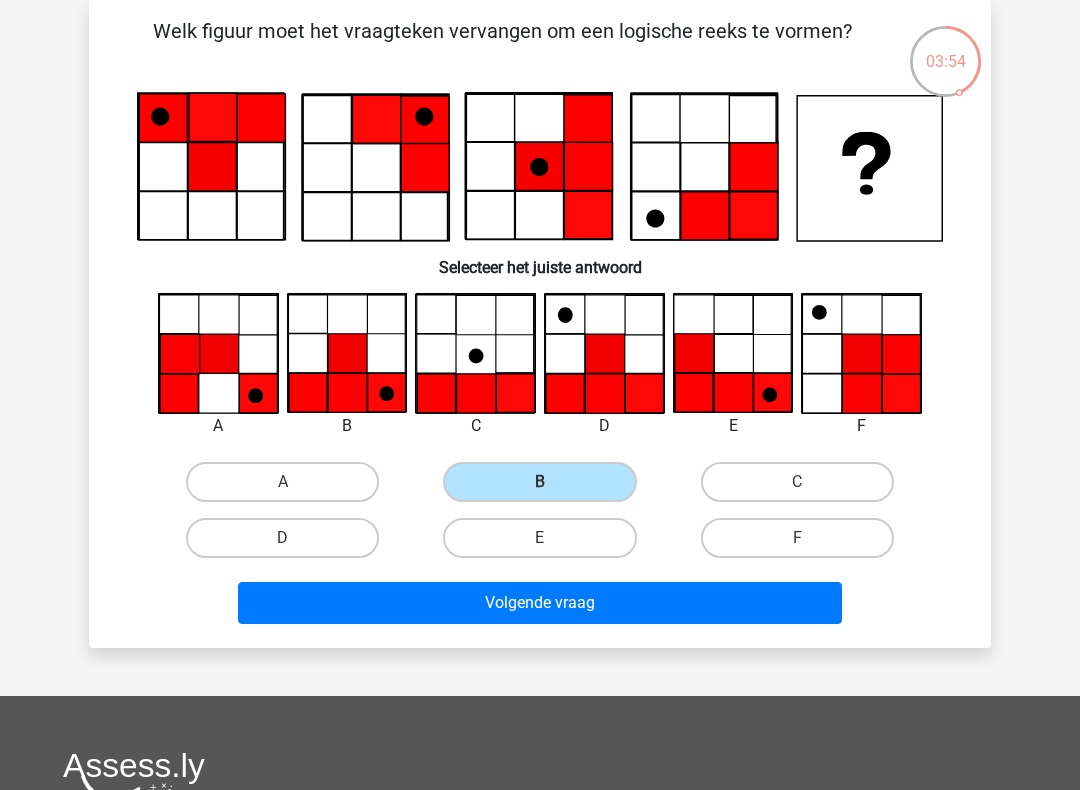 click on "Volgende vraag" at bounding box center (540, 603) 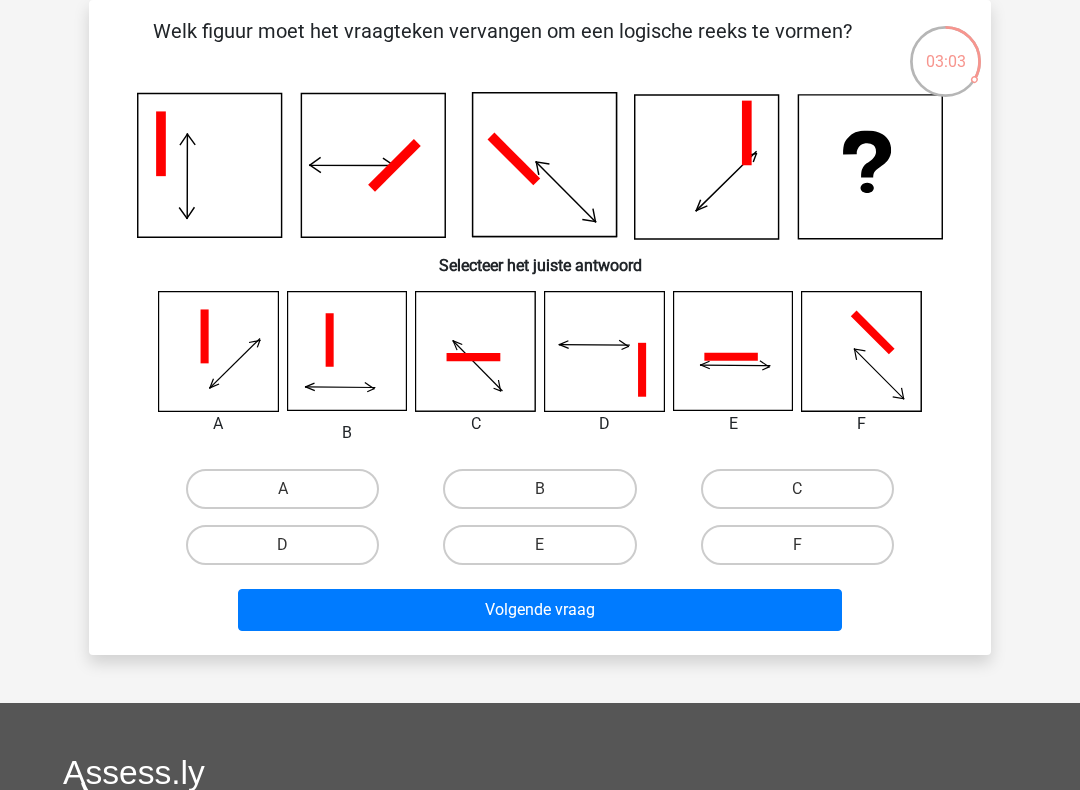 click on "B" at bounding box center [539, 489] 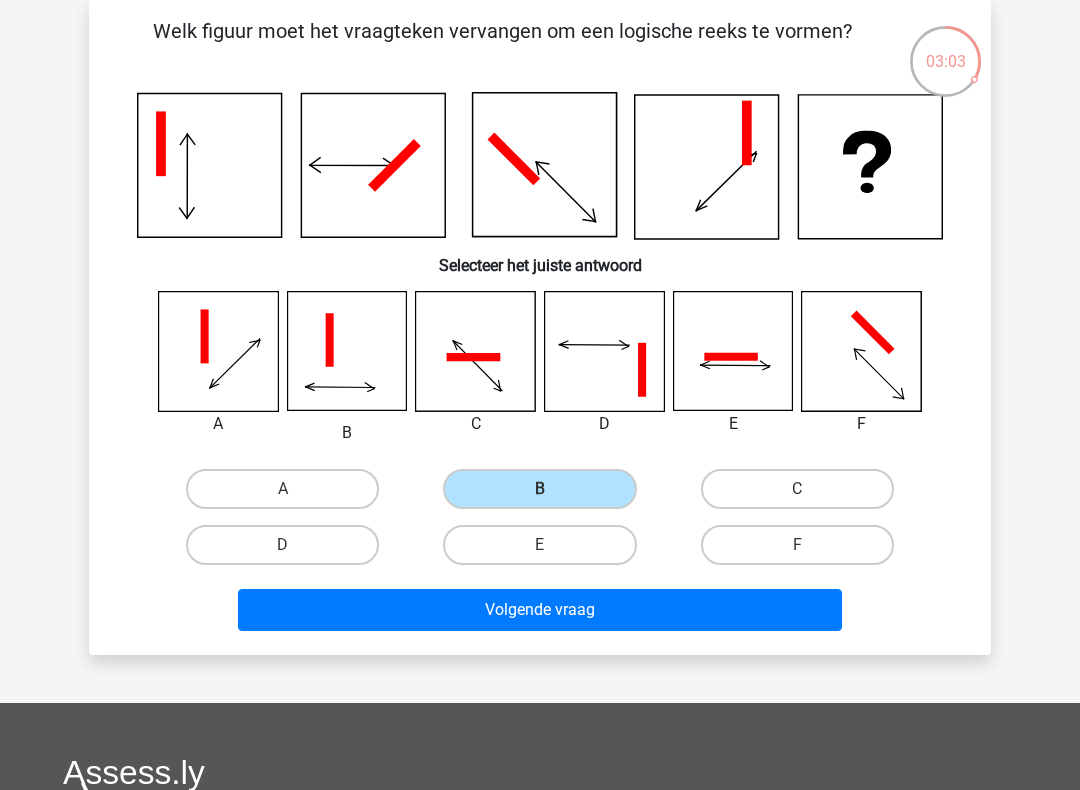 click on "Volgende vraag" at bounding box center [540, 610] 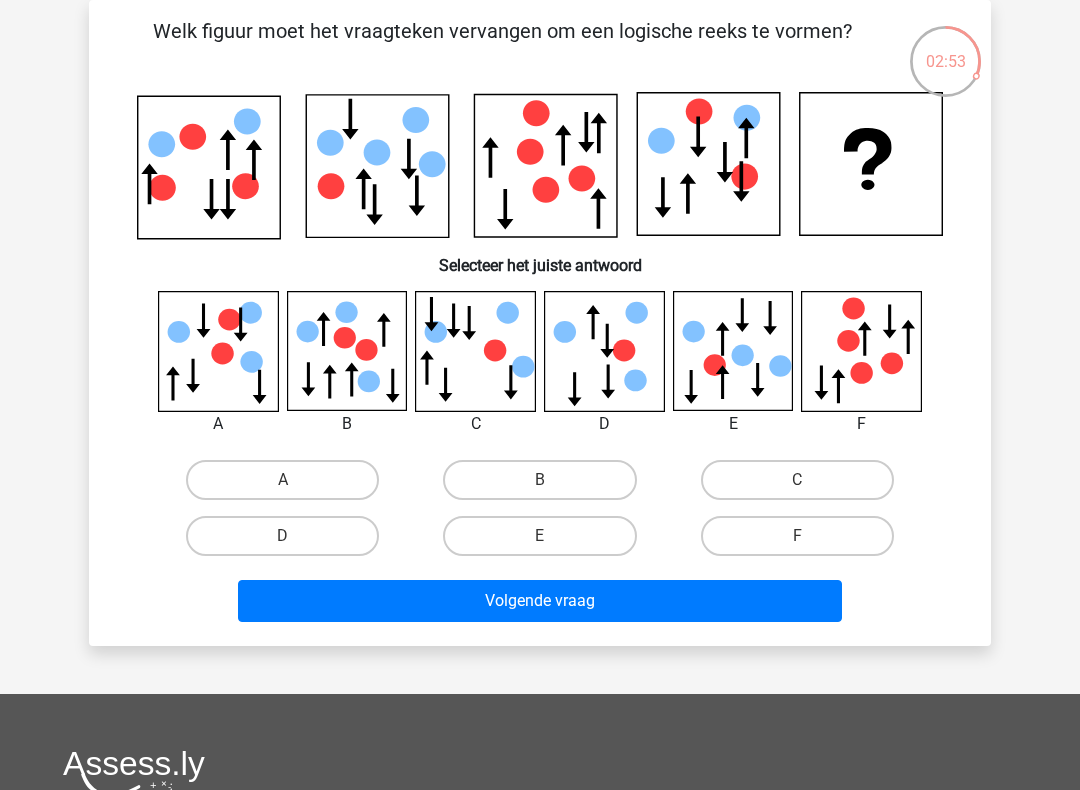 click on "E" at bounding box center (539, 536) 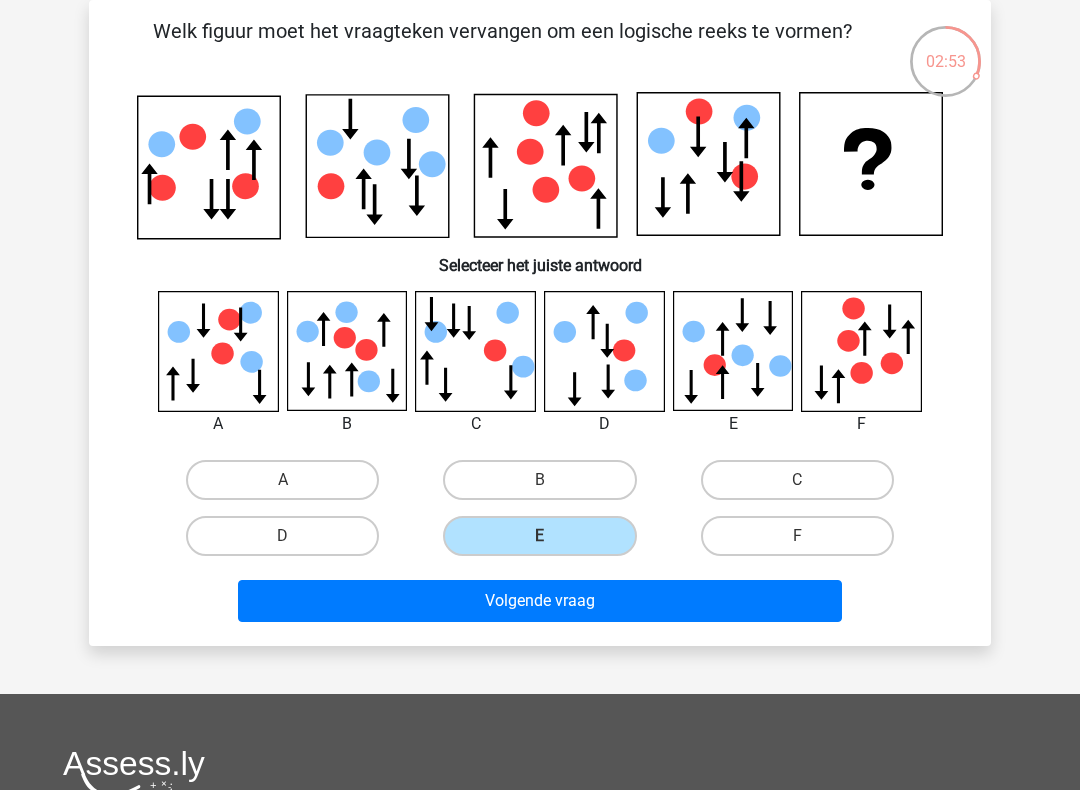 click on "Volgende vraag" at bounding box center (540, 601) 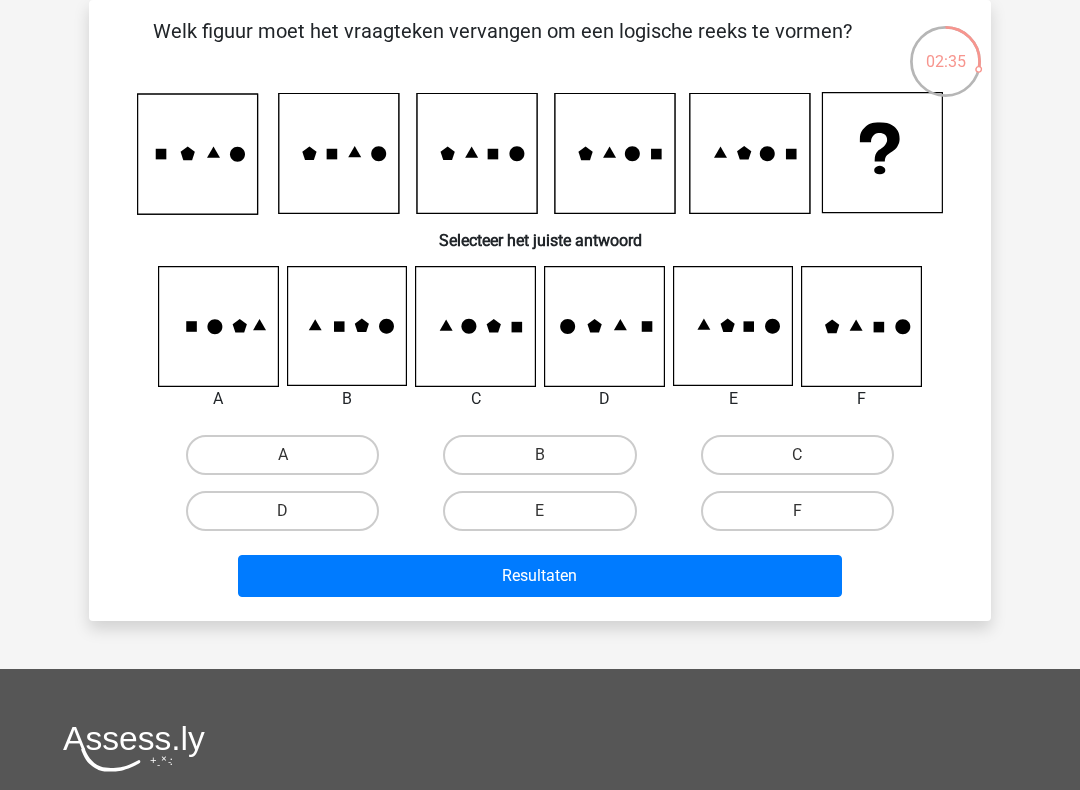 click on "D" at bounding box center (282, 511) 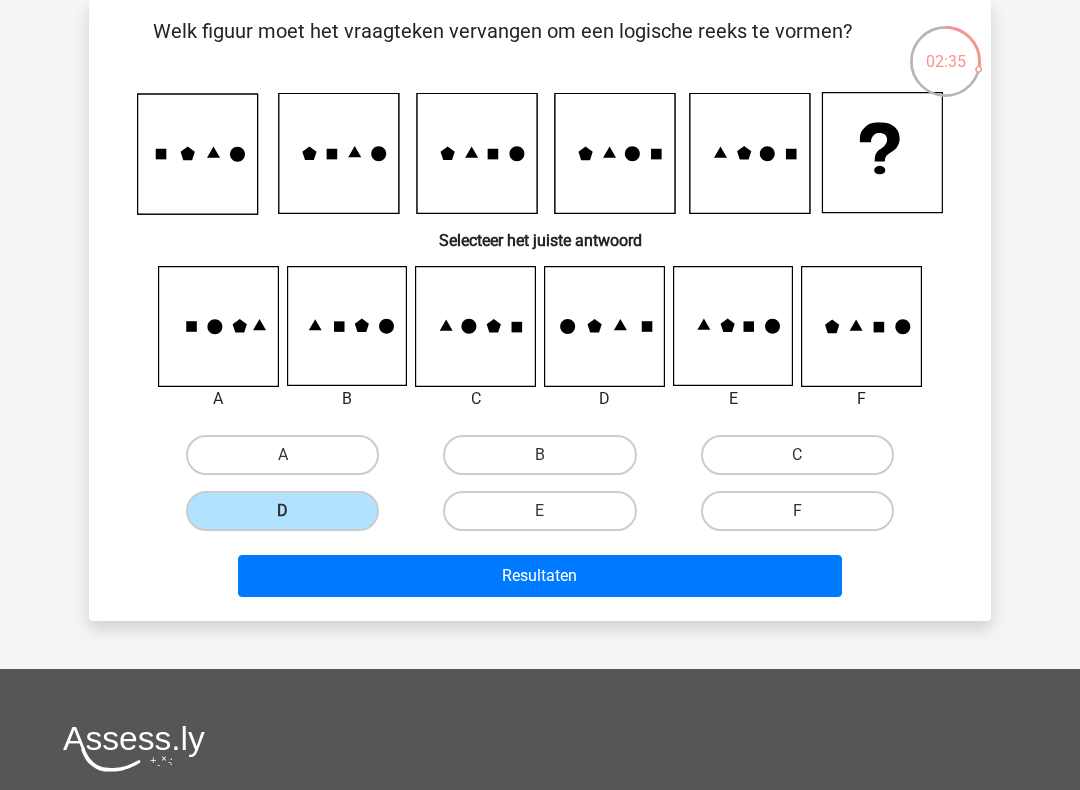 click on "Resultaten" at bounding box center (540, 576) 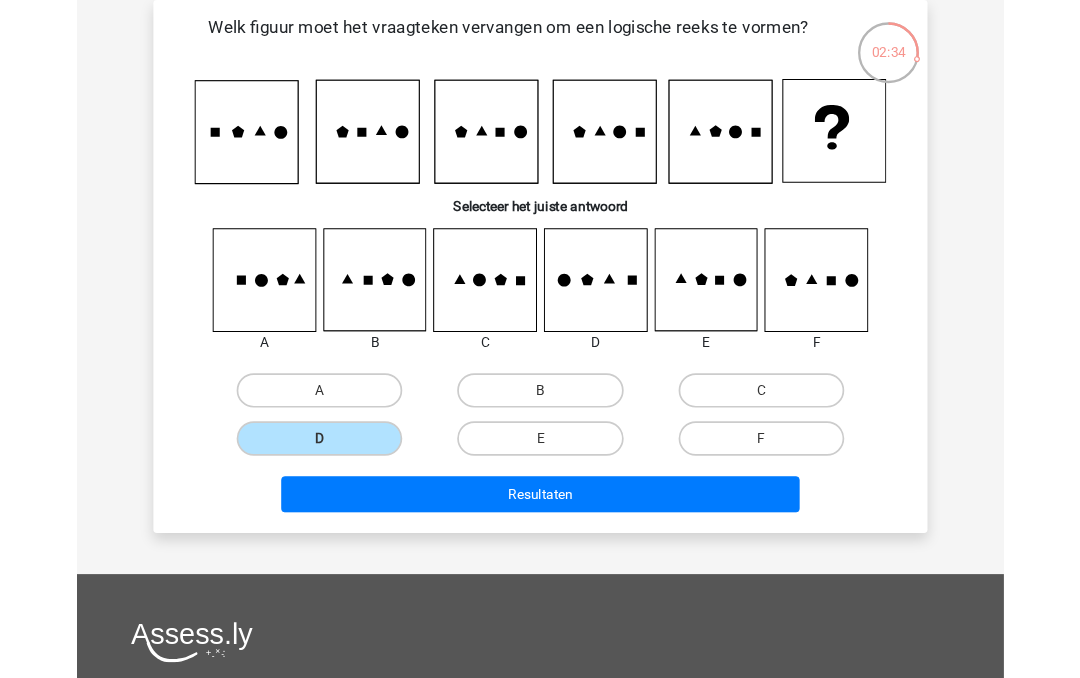 scroll, scrollTop: 148, scrollLeft: 0, axis: vertical 